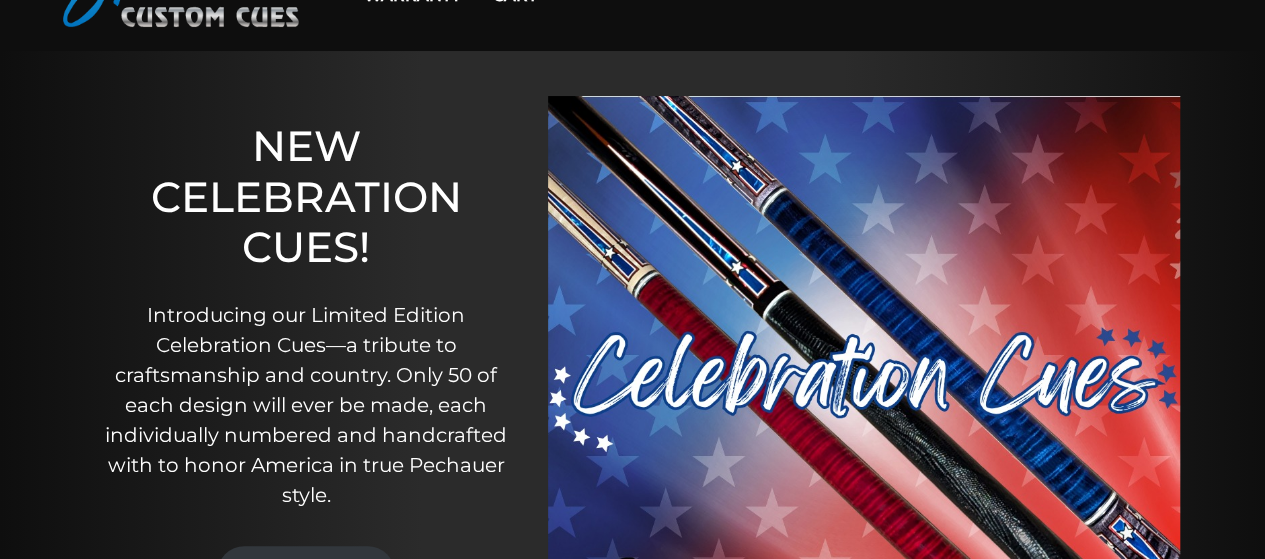 scroll, scrollTop: 133, scrollLeft: 0, axis: vertical 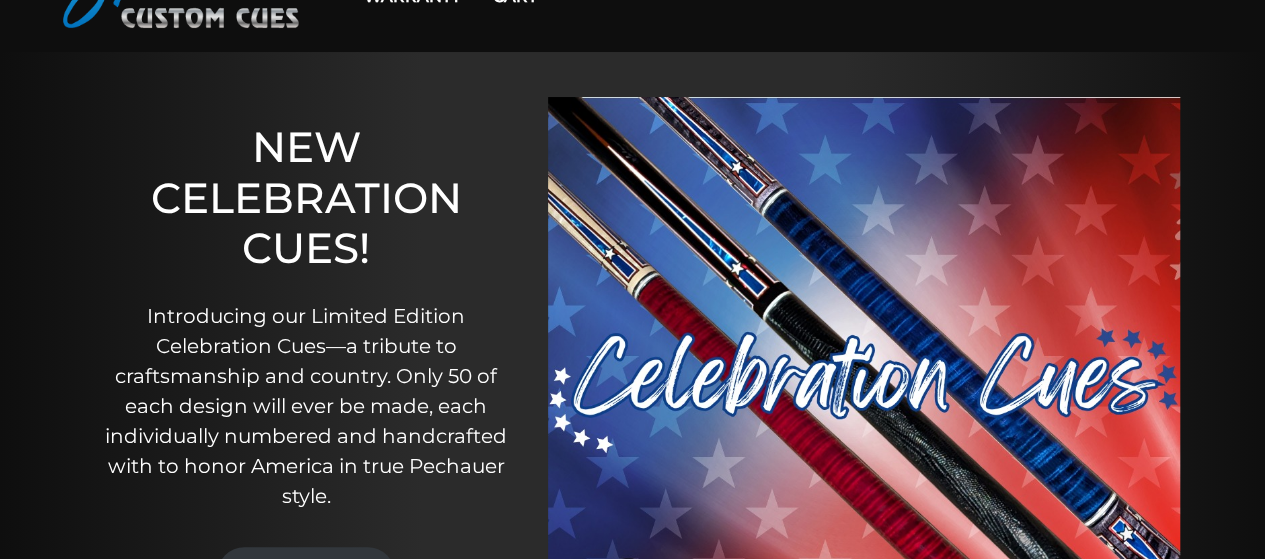 click at bounding box center (864, 362) 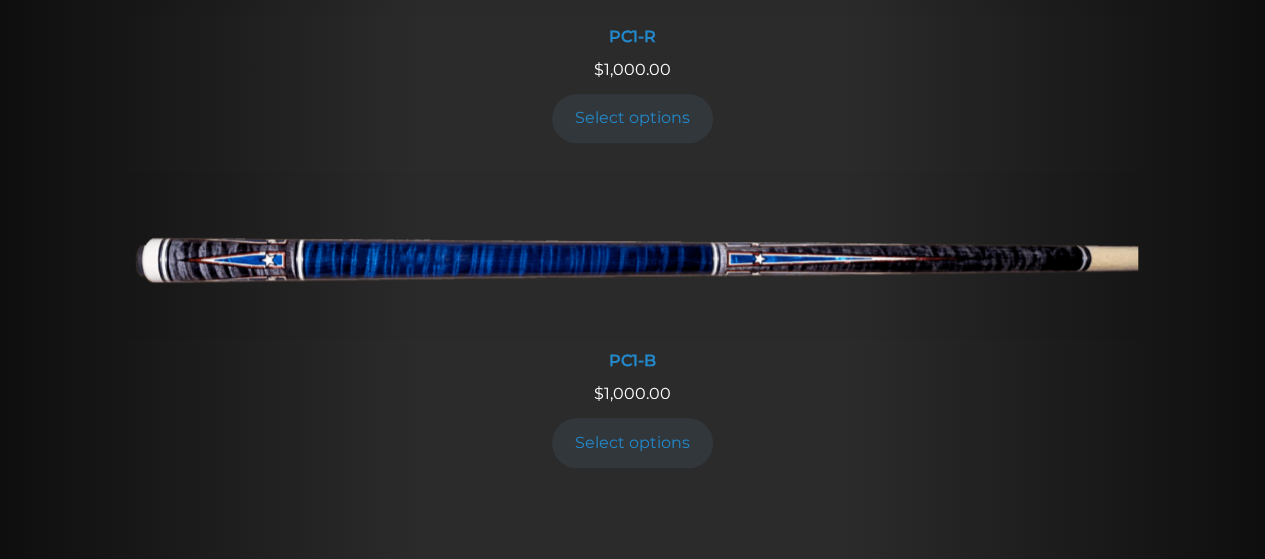 scroll, scrollTop: 946, scrollLeft: 0, axis: vertical 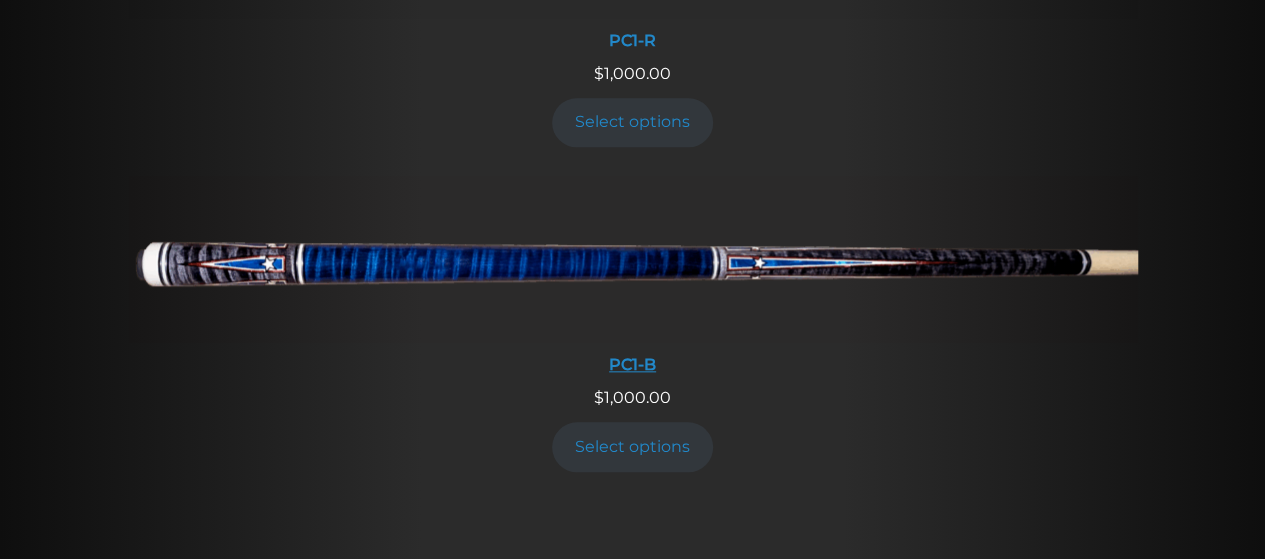 click at bounding box center [633, 259] 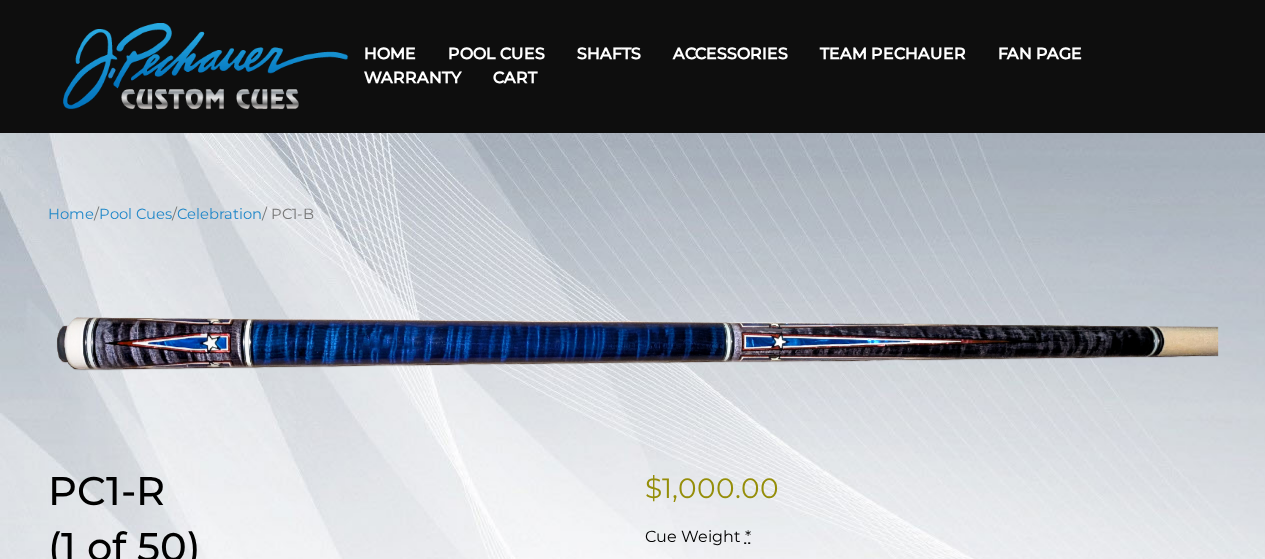 scroll, scrollTop: 46, scrollLeft: 0, axis: vertical 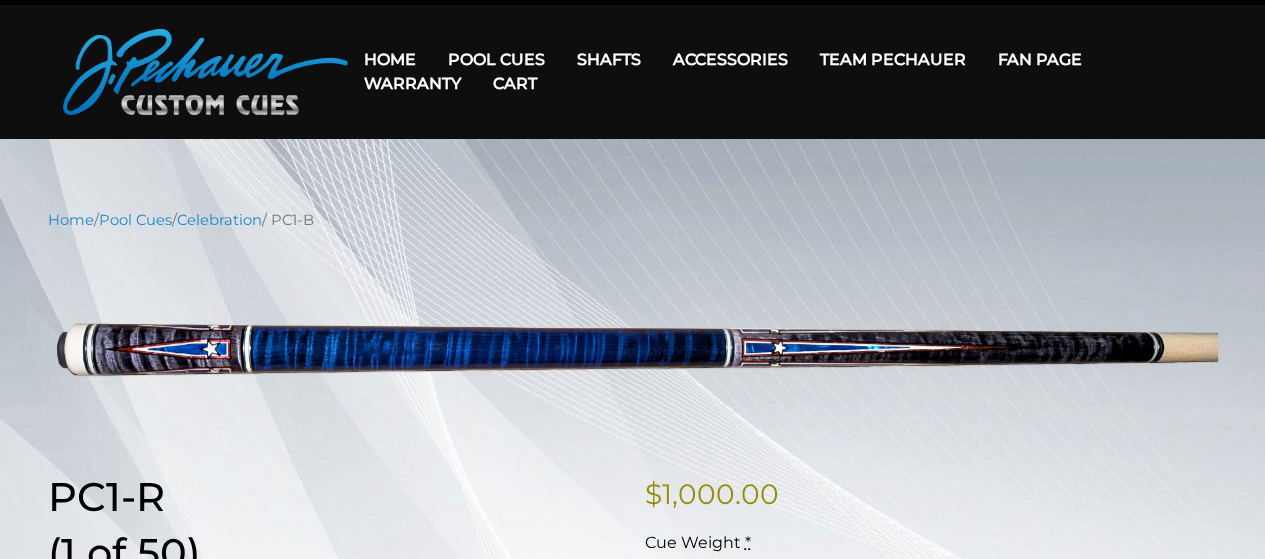 click on "Cart" at bounding box center [515, 83] 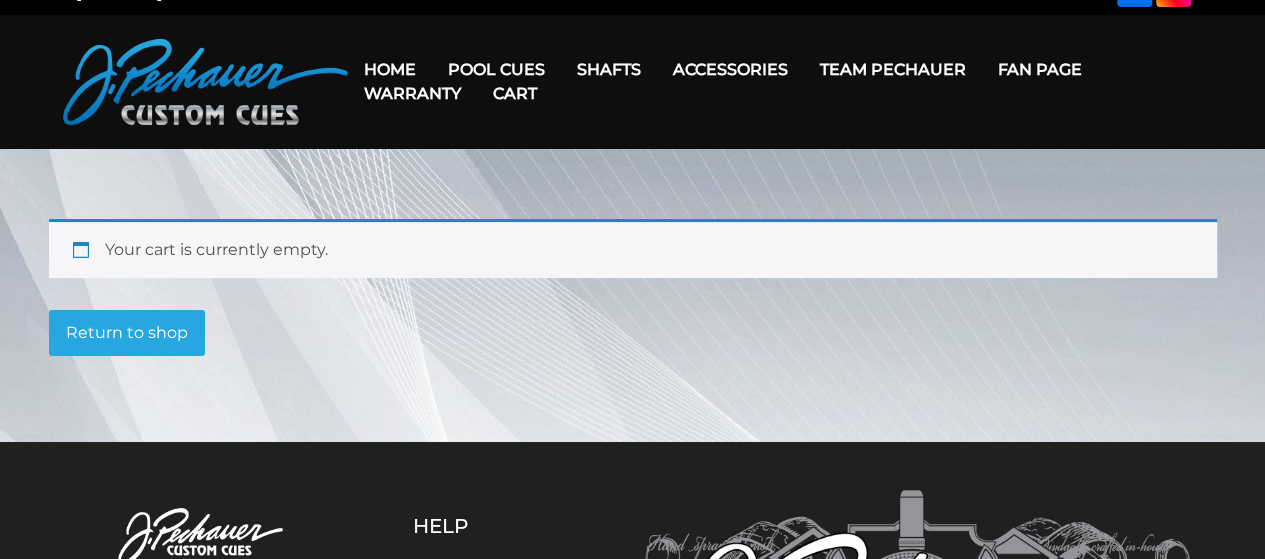 scroll, scrollTop: 0, scrollLeft: 0, axis: both 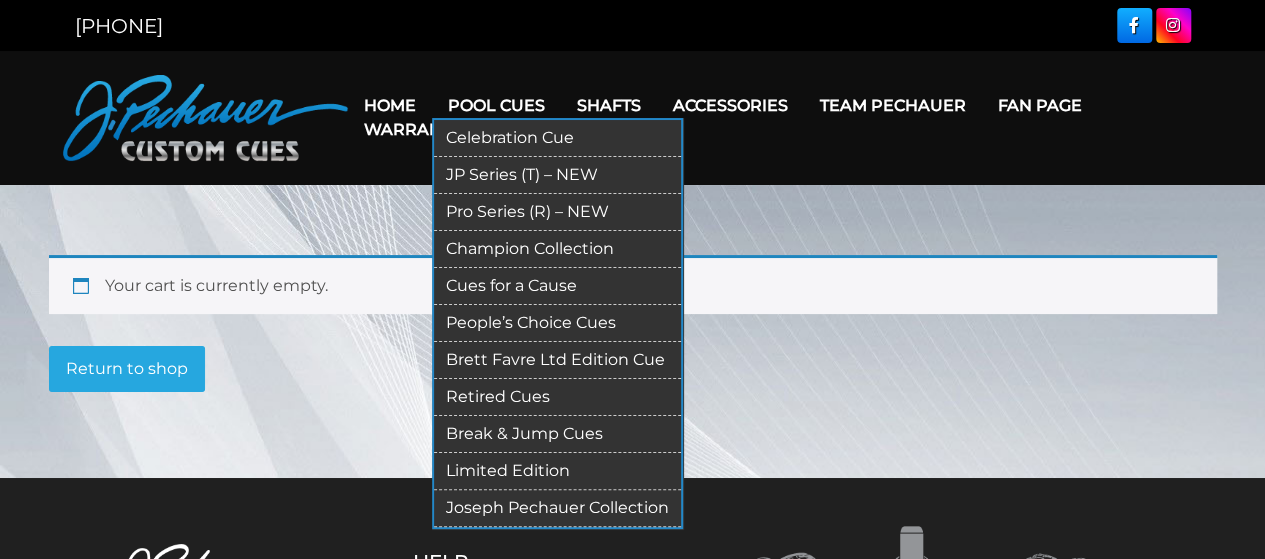 click on "Champion Collection" at bounding box center [557, 249] 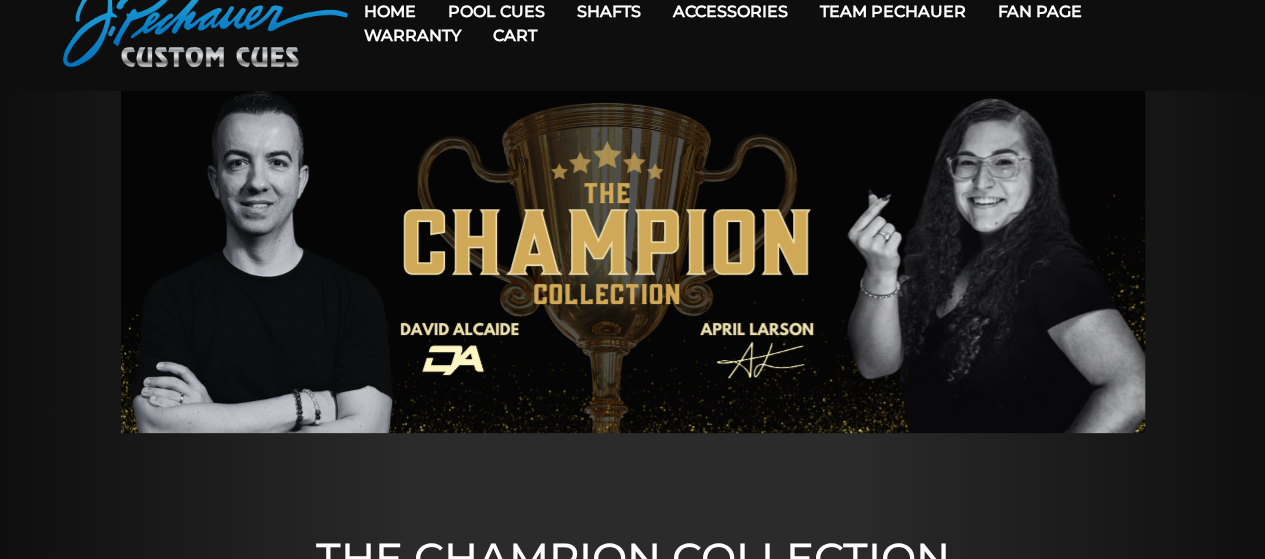 scroll, scrollTop: 0, scrollLeft: 0, axis: both 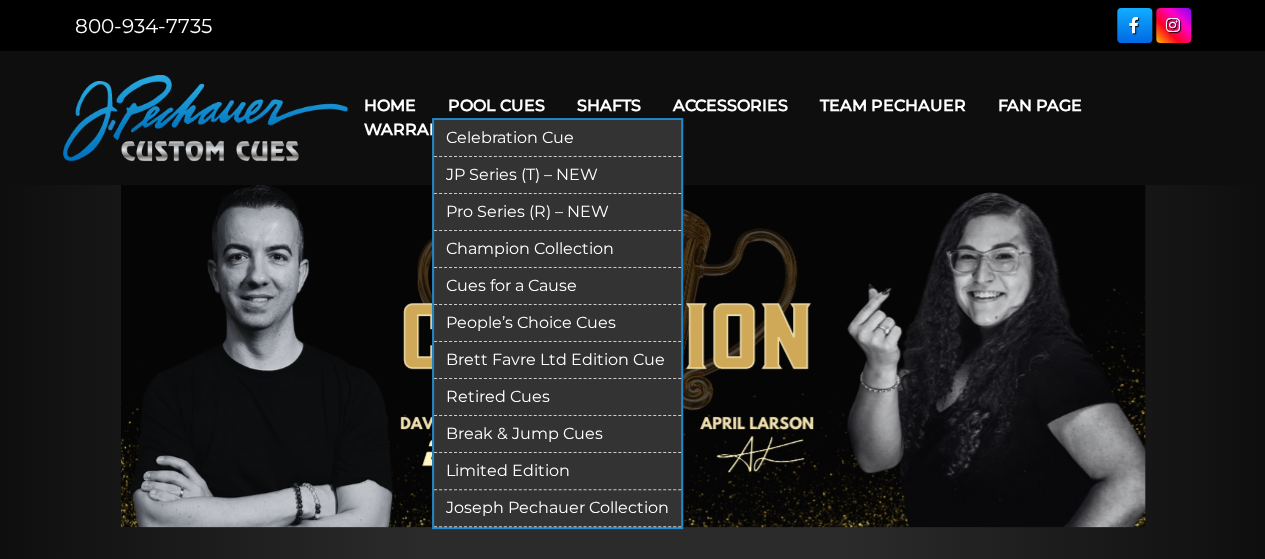 click on "Pool Cues" at bounding box center [496, 105] 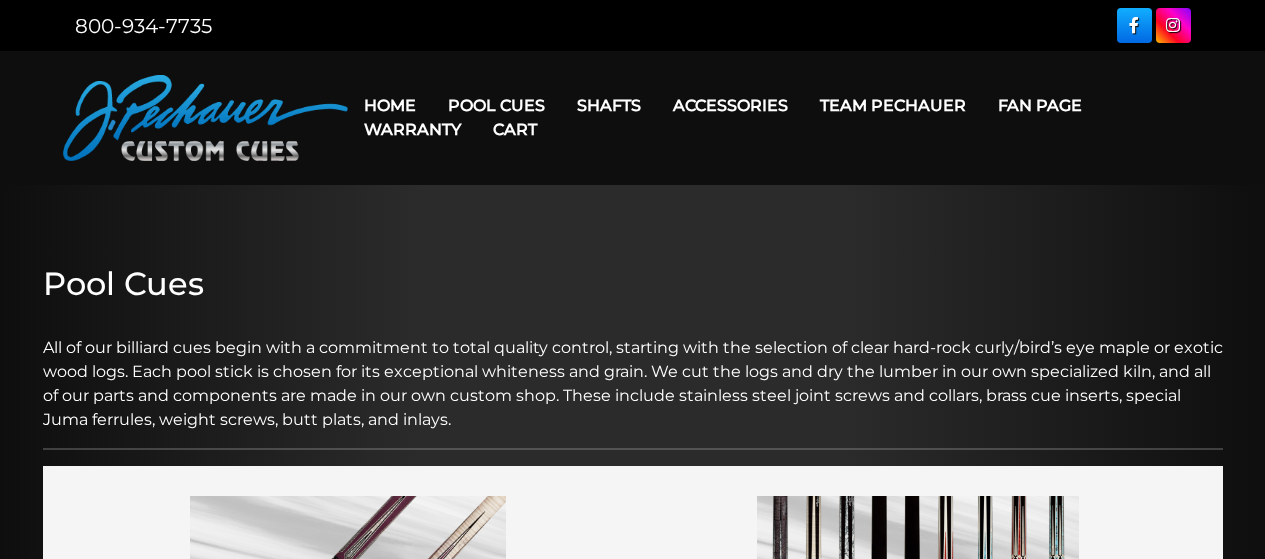 scroll, scrollTop: 0, scrollLeft: 0, axis: both 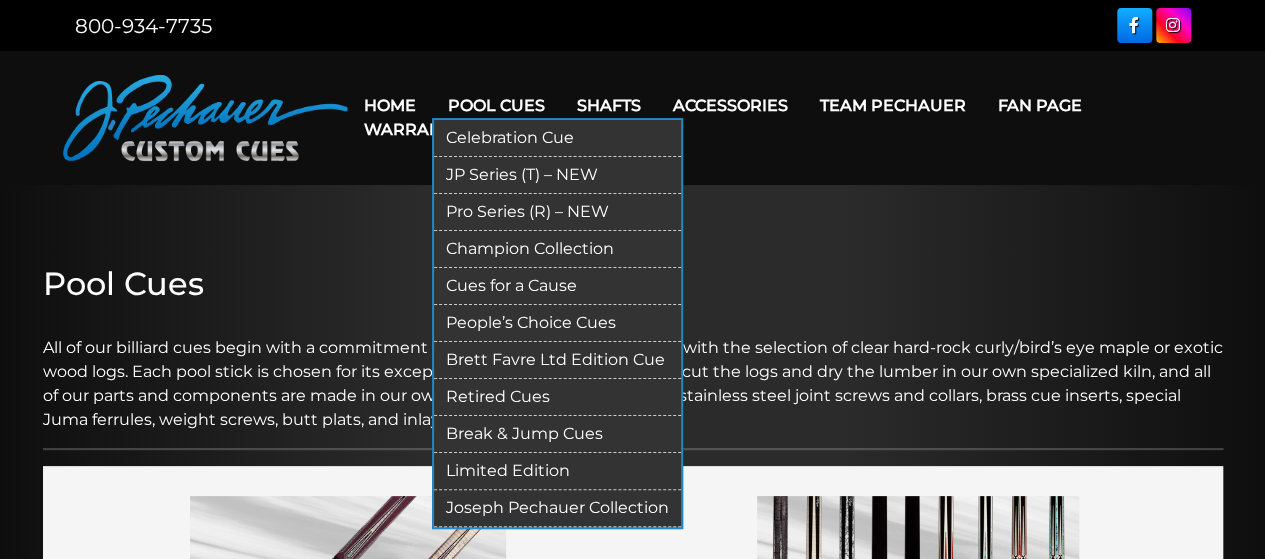 click on "Pro Series (R) – NEW" at bounding box center (557, 212) 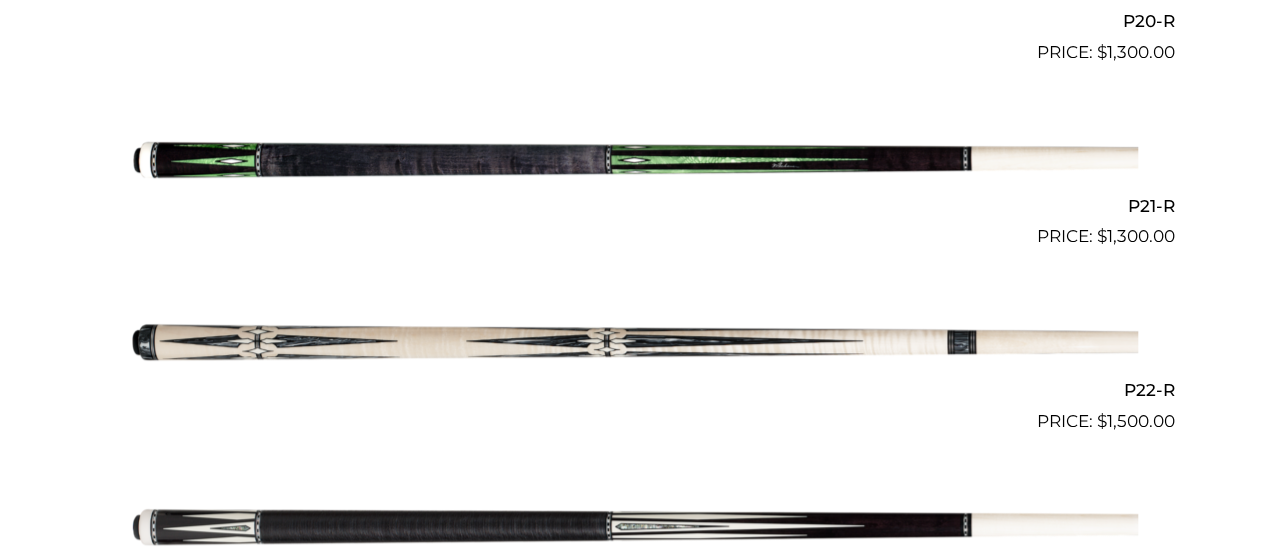 scroll, scrollTop: 4246, scrollLeft: 0, axis: vertical 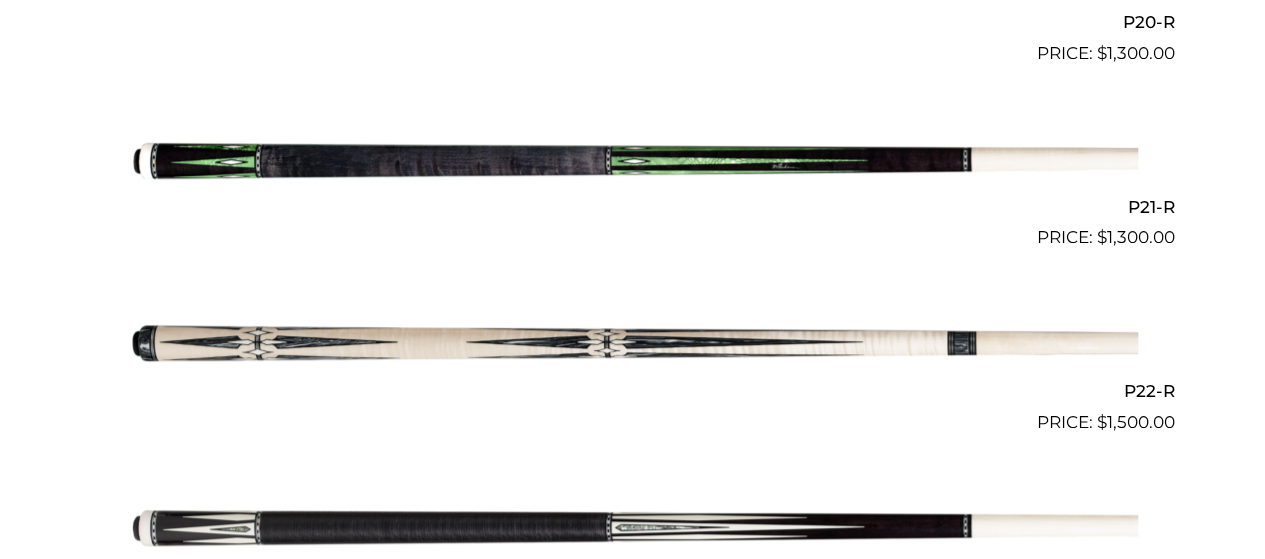 click at bounding box center [633, 343] 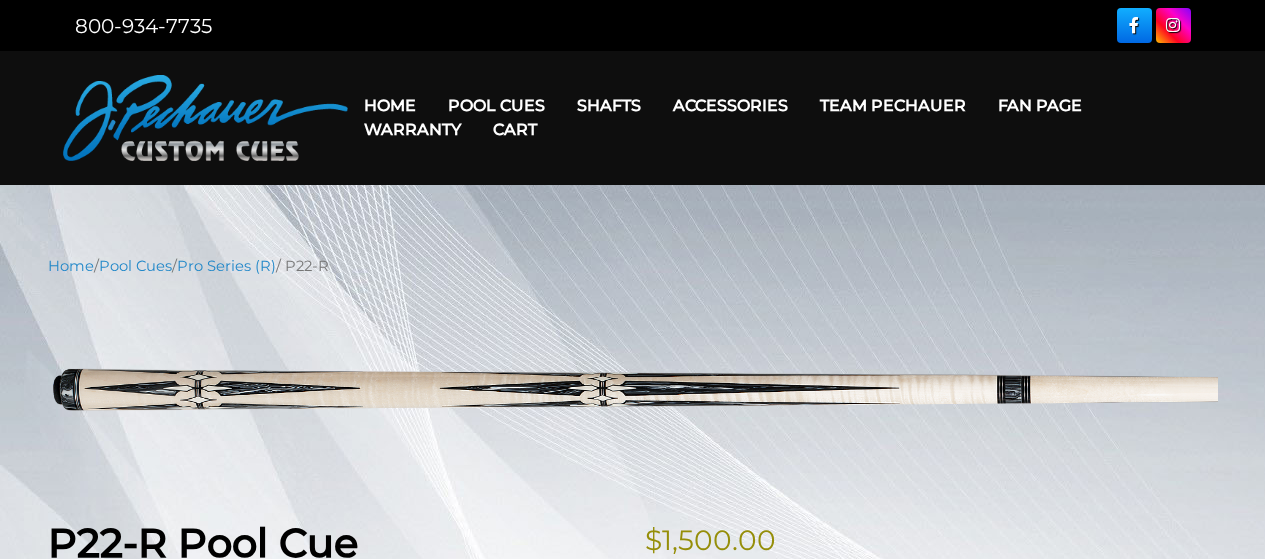 scroll, scrollTop: 0, scrollLeft: 0, axis: both 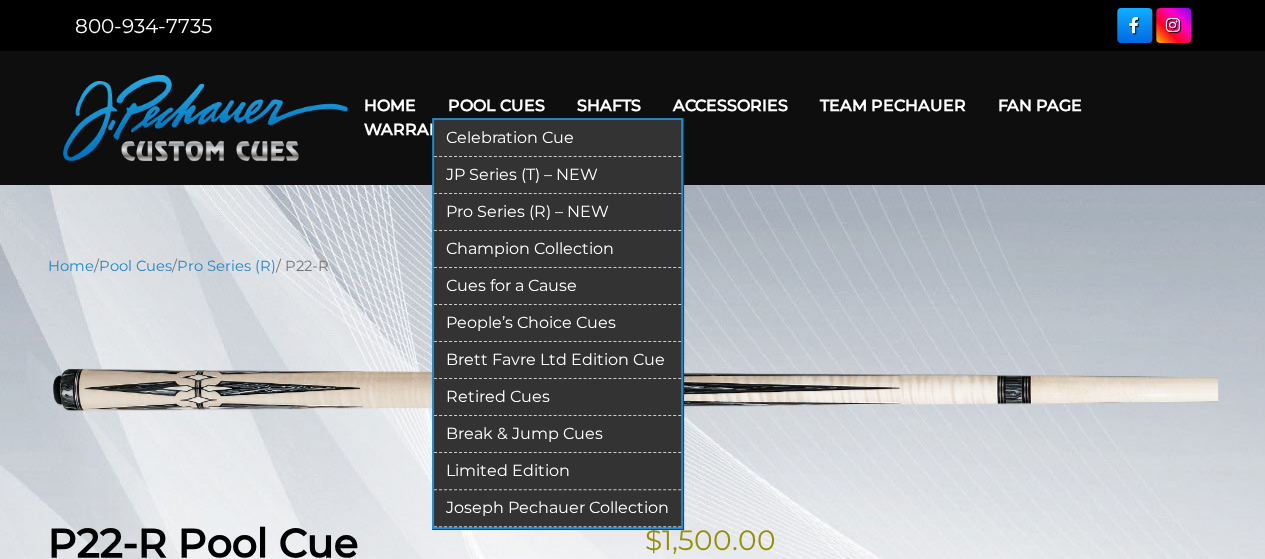 click on "Pool Cues" at bounding box center [496, 105] 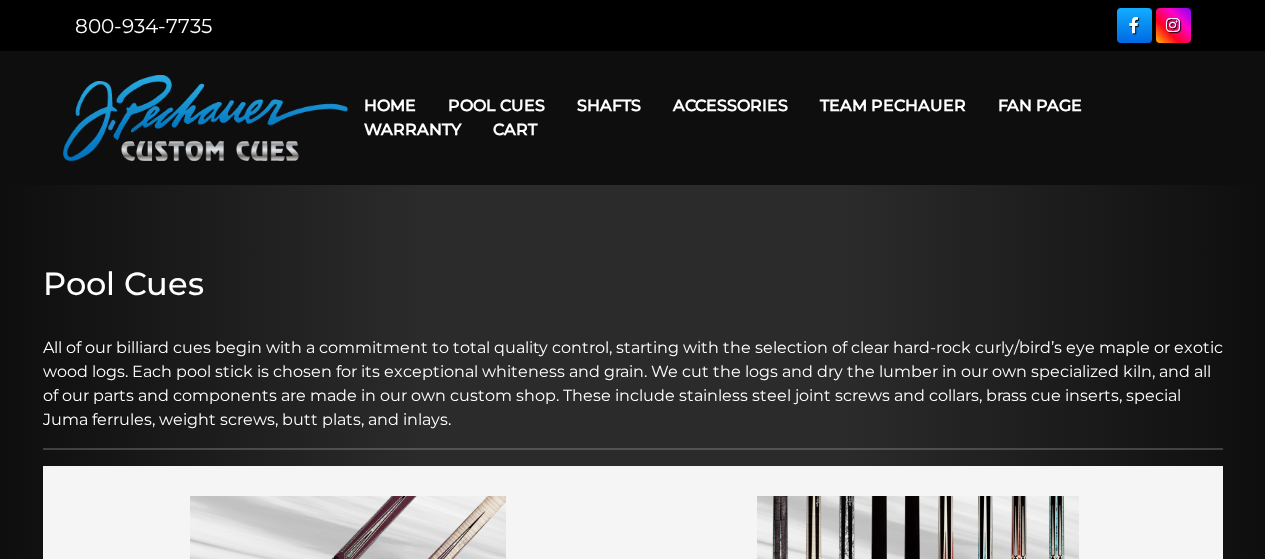 scroll, scrollTop: 0, scrollLeft: 0, axis: both 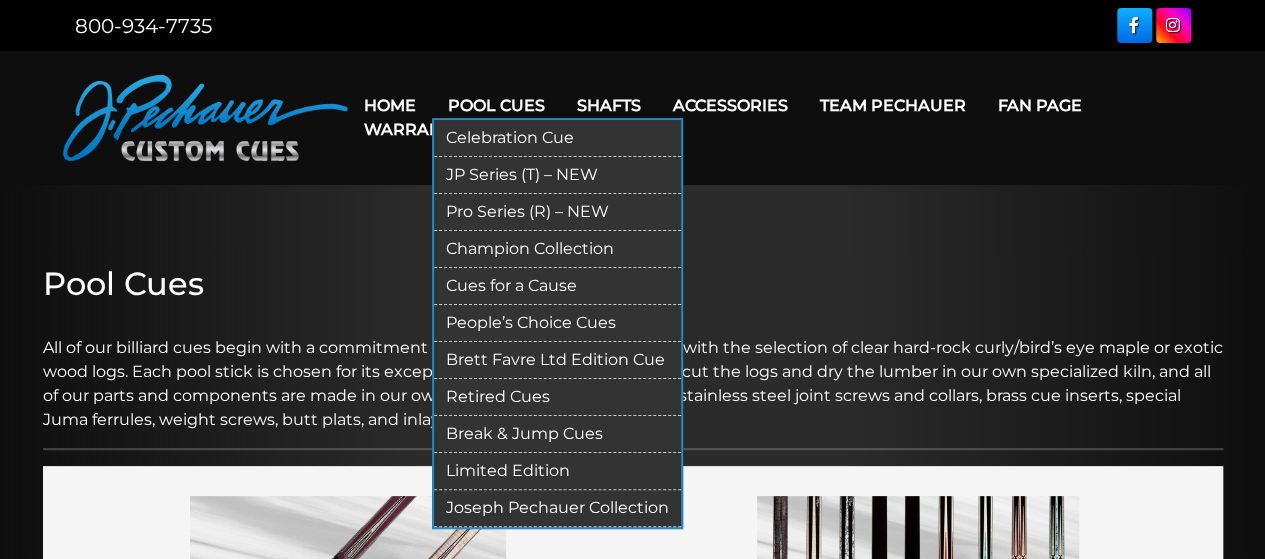click on "JP Series (T) – NEW" at bounding box center [557, 175] 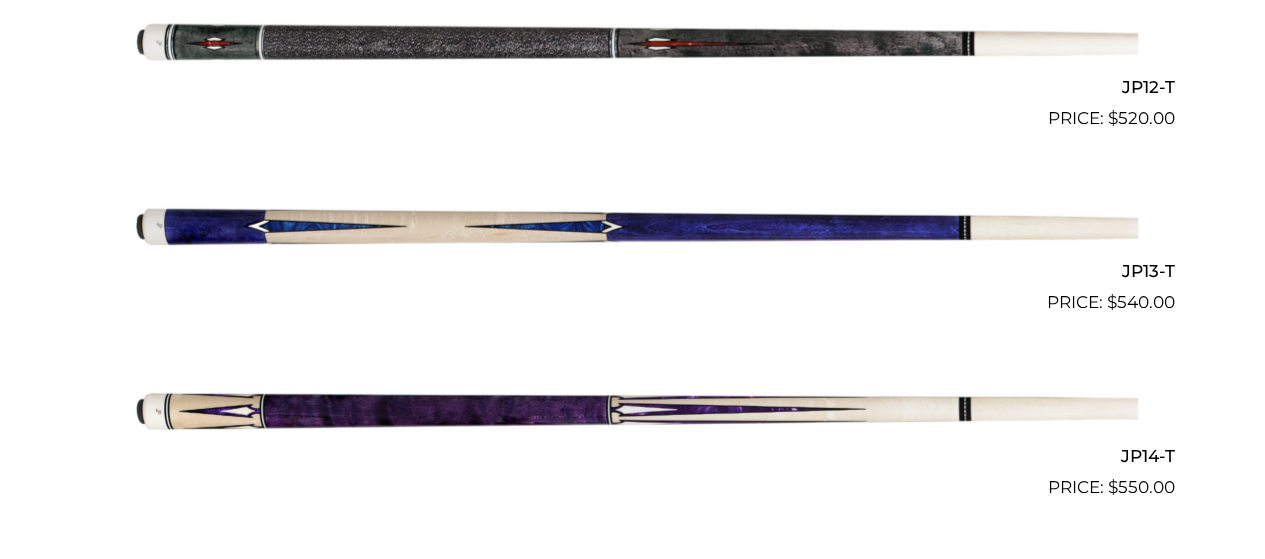 scroll, scrollTop: 2708, scrollLeft: 0, axis: vertical 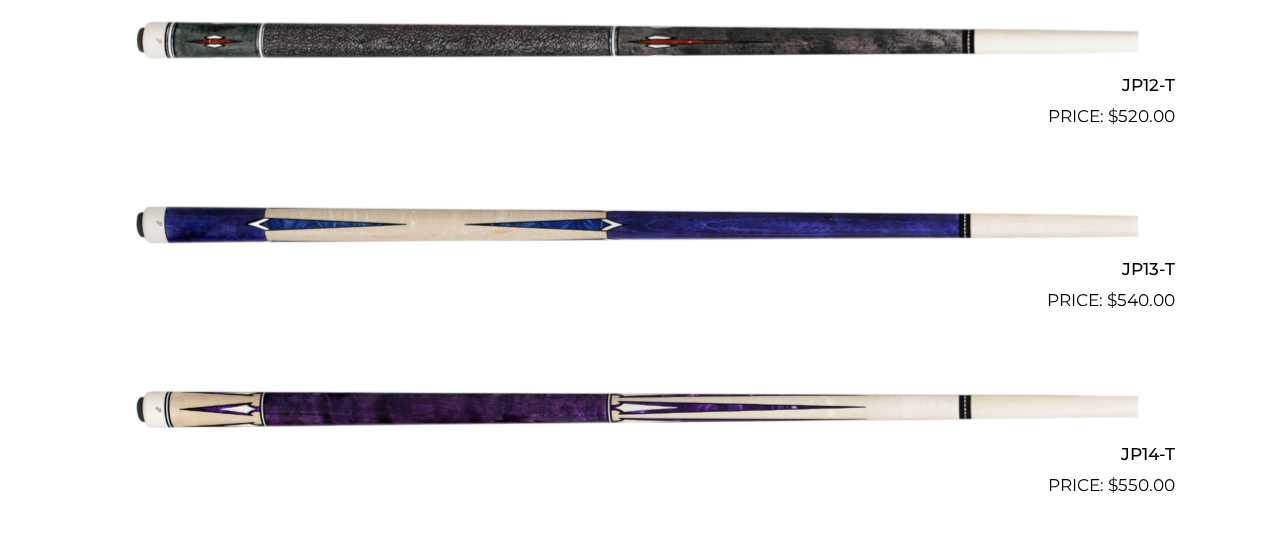click at bounding box center [633, 222] 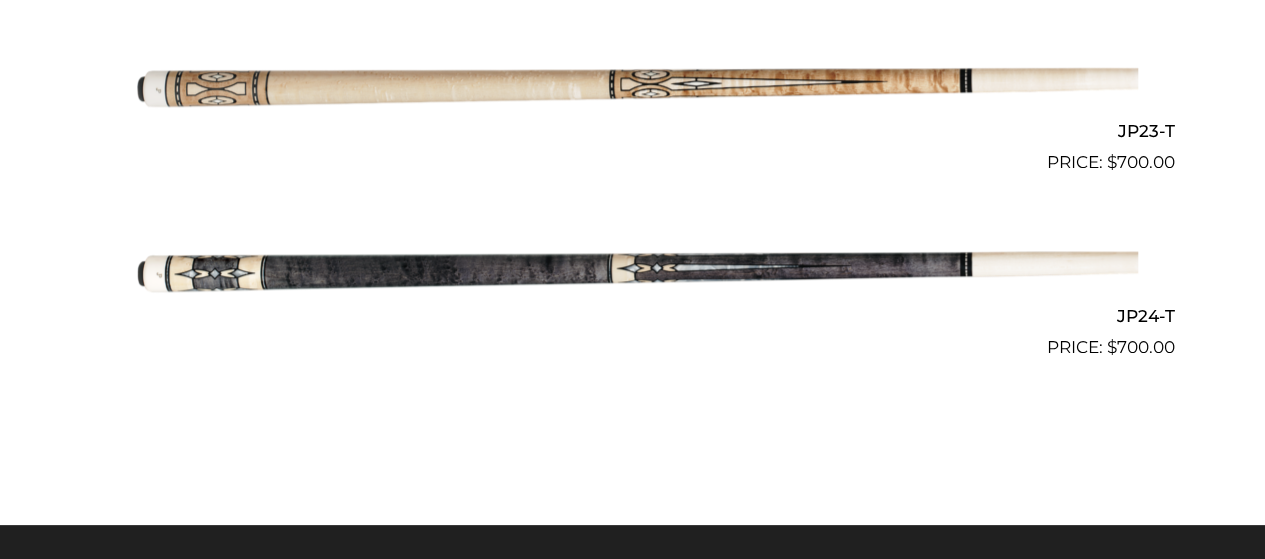 scroll, scrollTop: 4681, scrollLeft: 0, axis: vertical 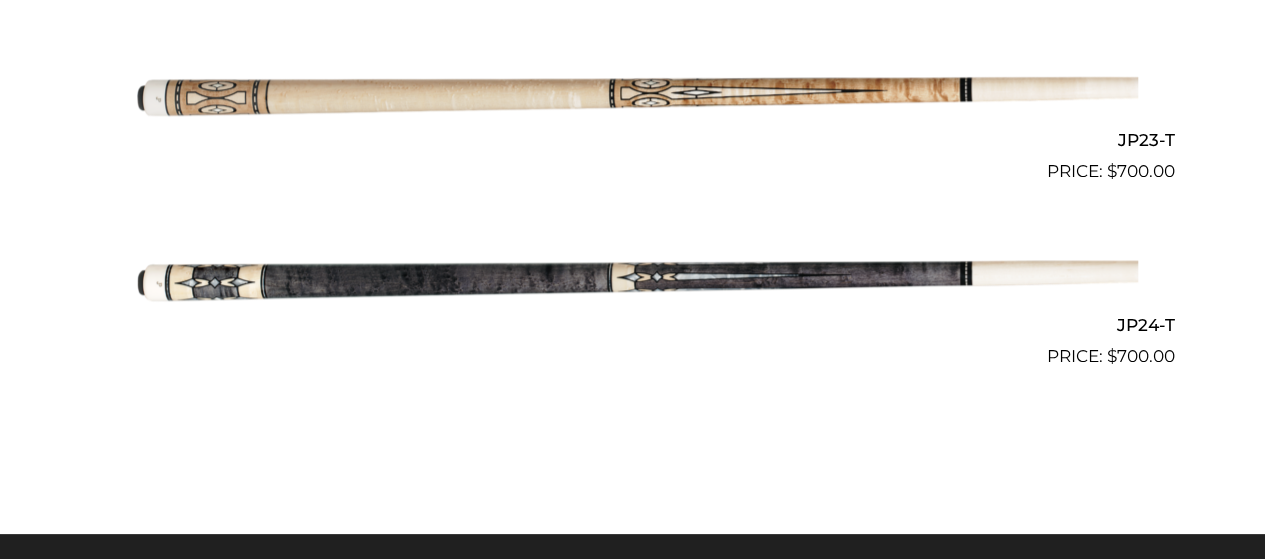 click at bounding box center (633, 277) 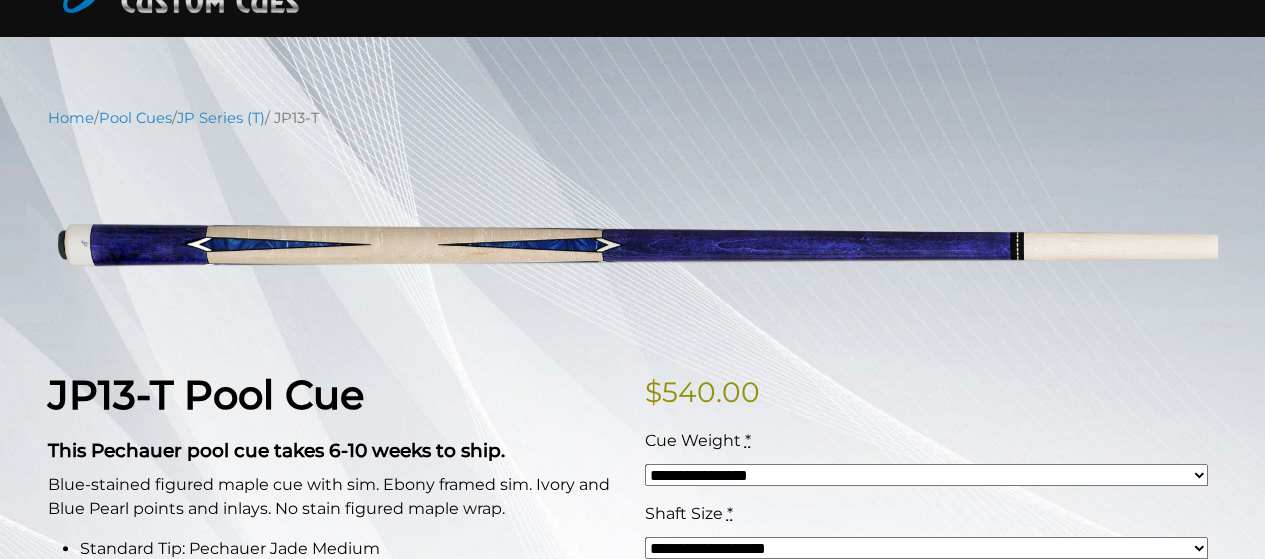 scroll, scrollTop: 0, scrollLeft: 0, axis: both 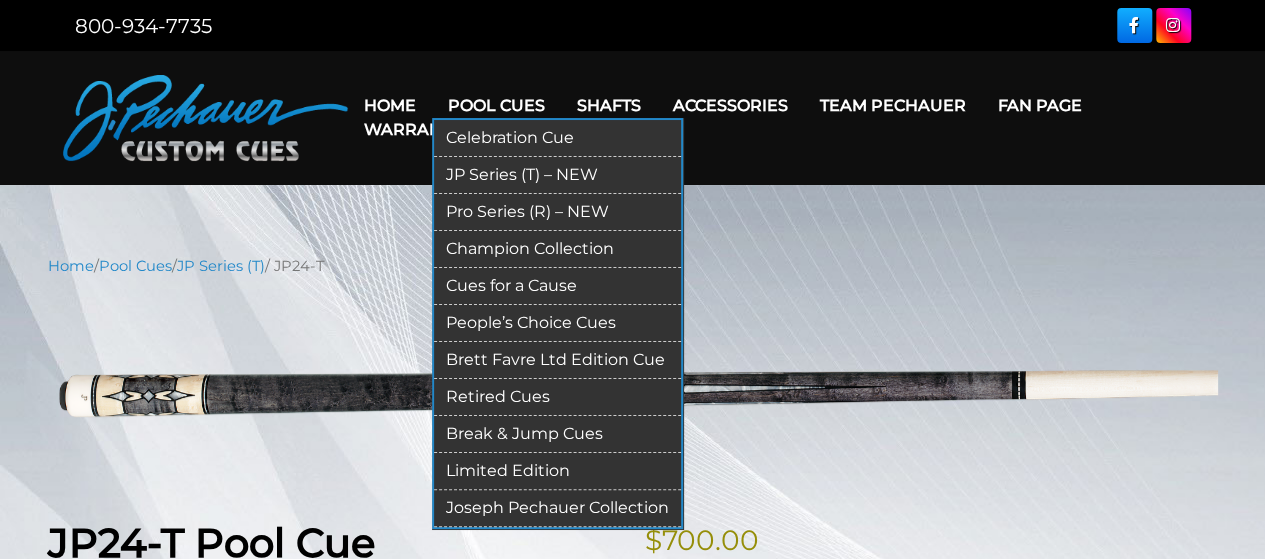 click on "Pool Cues" at bounding box center [496, 105] 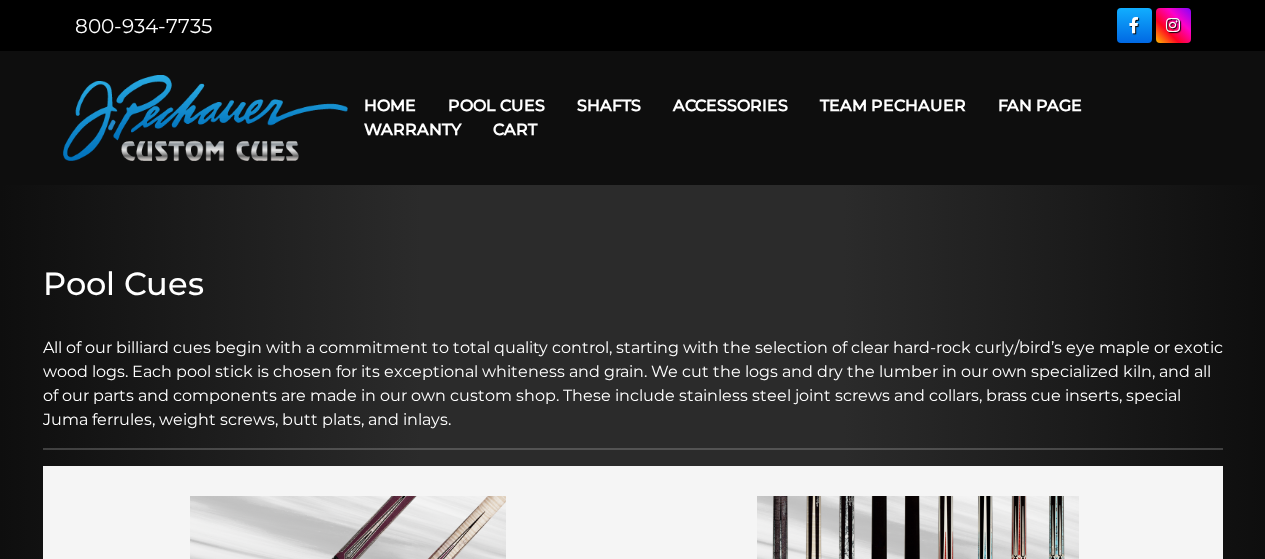 scroll, scrollTop: 0, scrollLeft: 0, axis: both 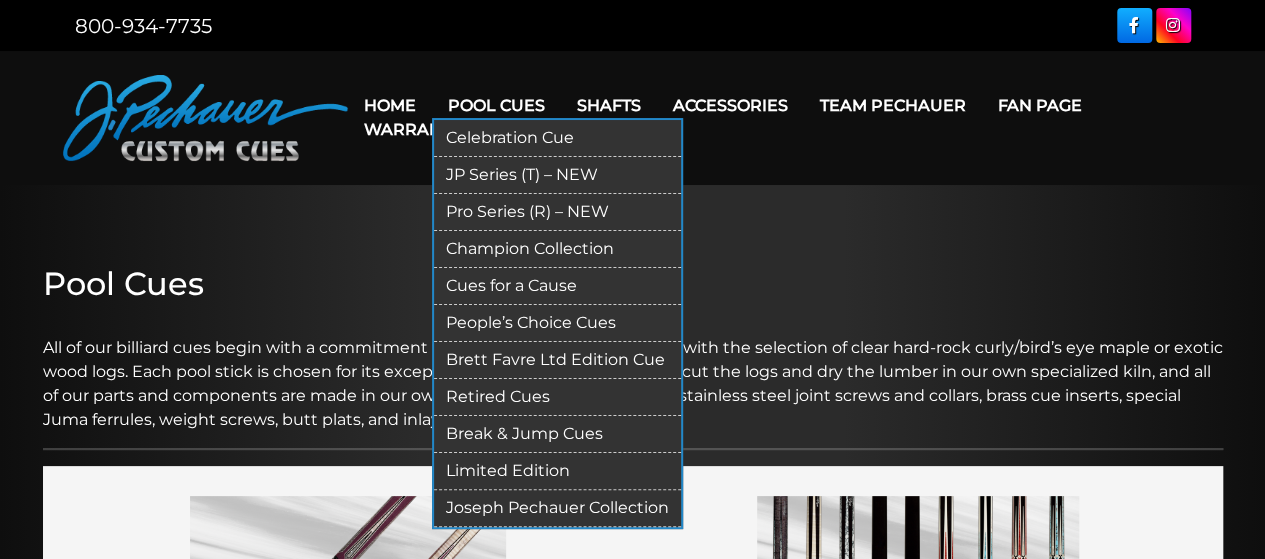 click on "Limited Edition" at bounding box center (557, 471) 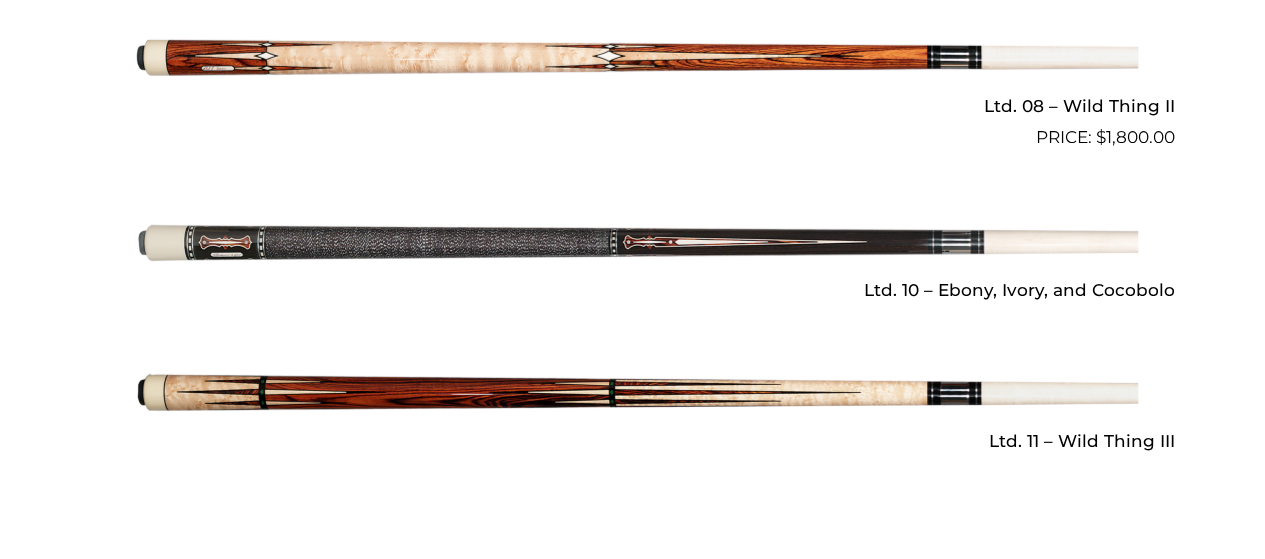 scroll, scrollTop: 3098, scrollLeft: 0, axis: vertical 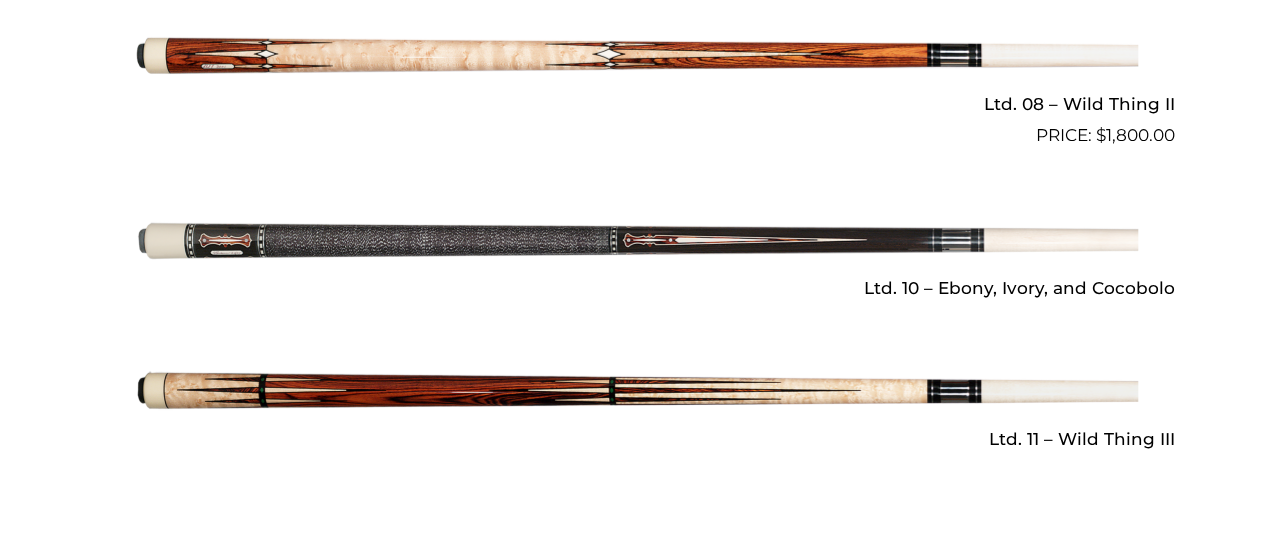 click at bounding box center (633, 241) 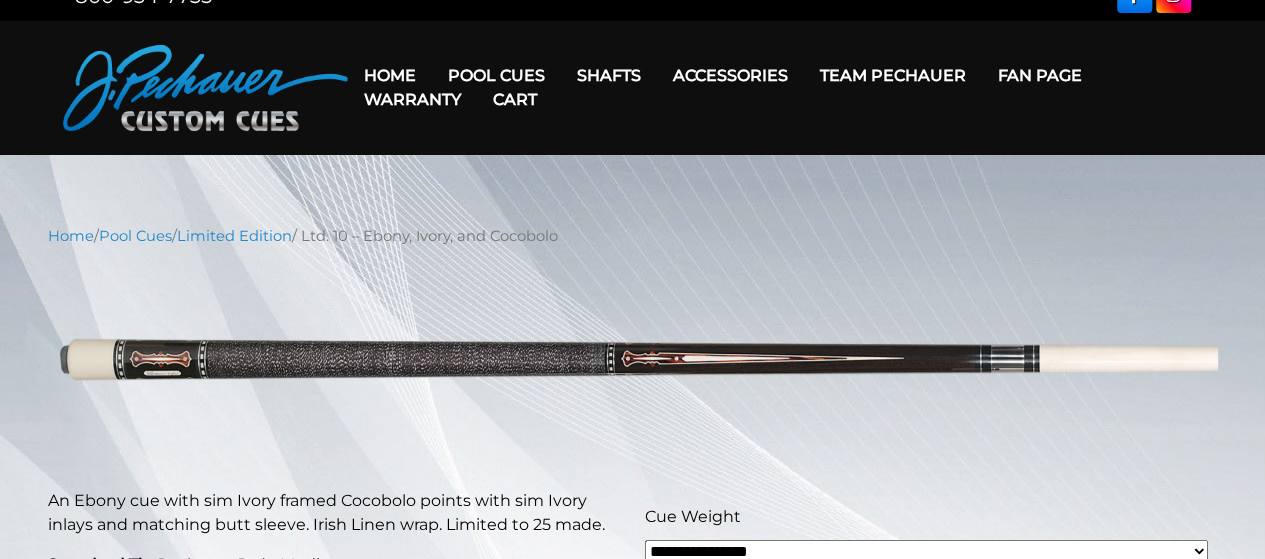 scroll, scrollTop: 0, scrollLeft: 0, axis: both 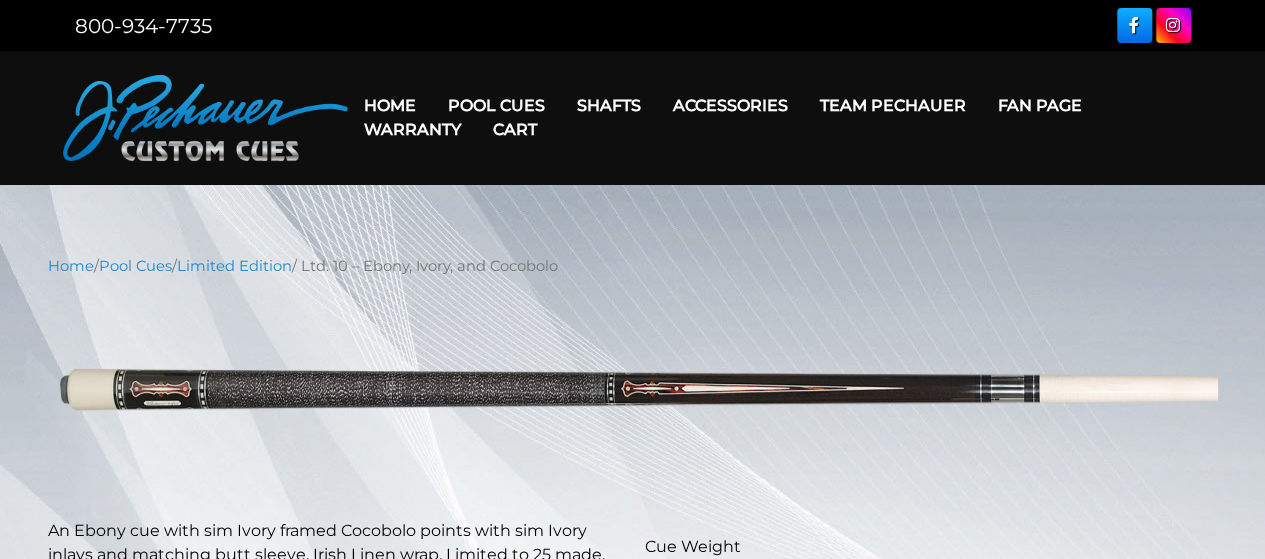 click on "Cart" at bounding box center (515, 129) 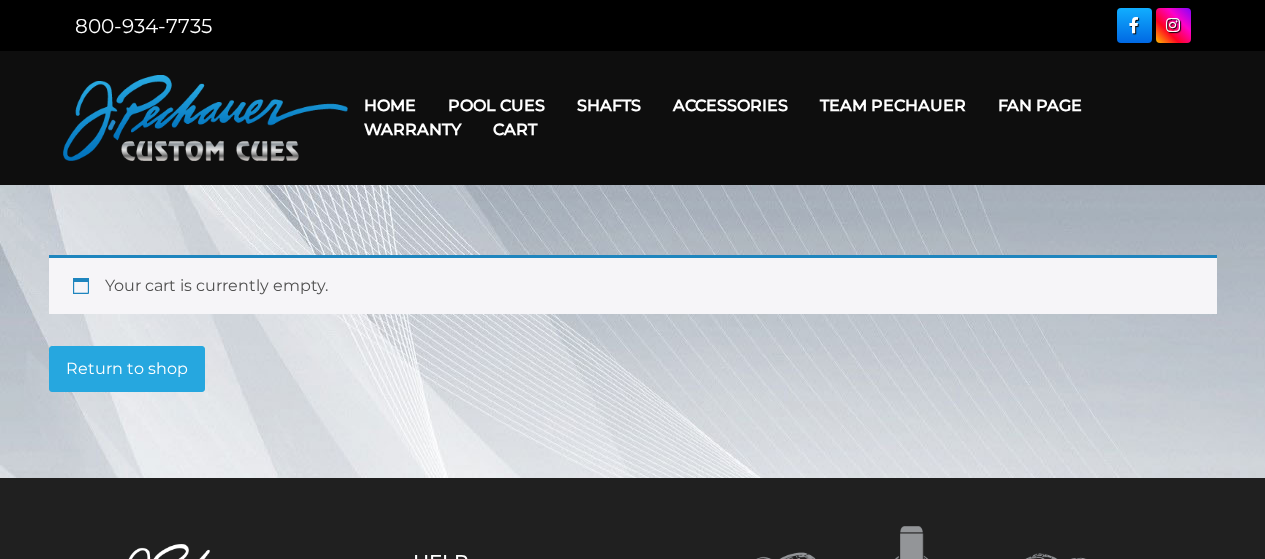 scroll, scrollTop: 0, scrollLeft: 0, axis: both 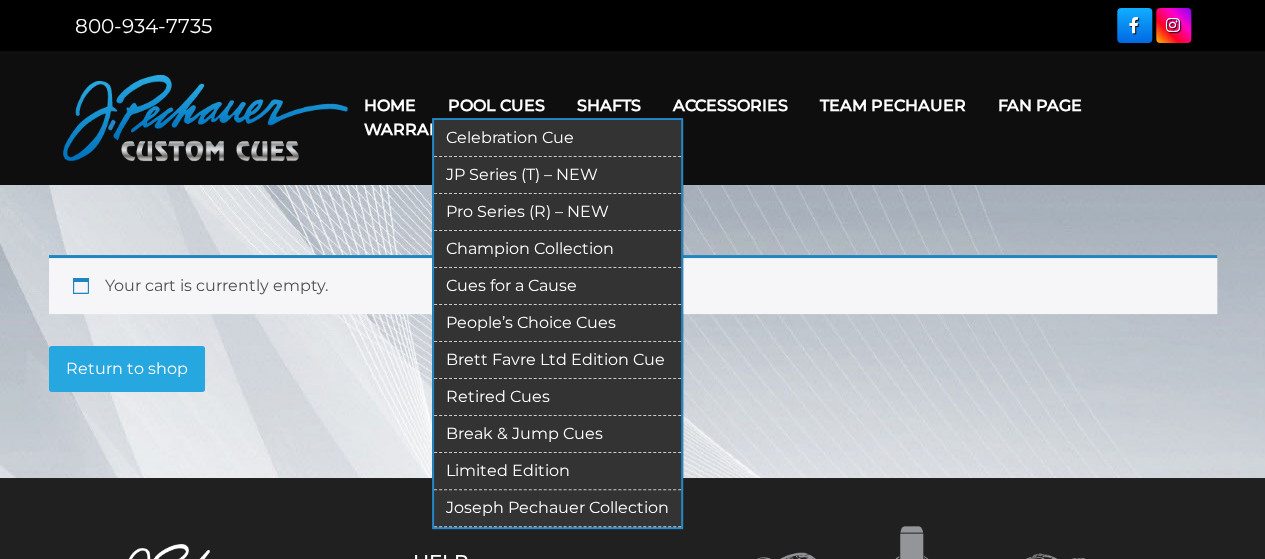 click on "Celebration Cue" at bounding box center [557, 138] 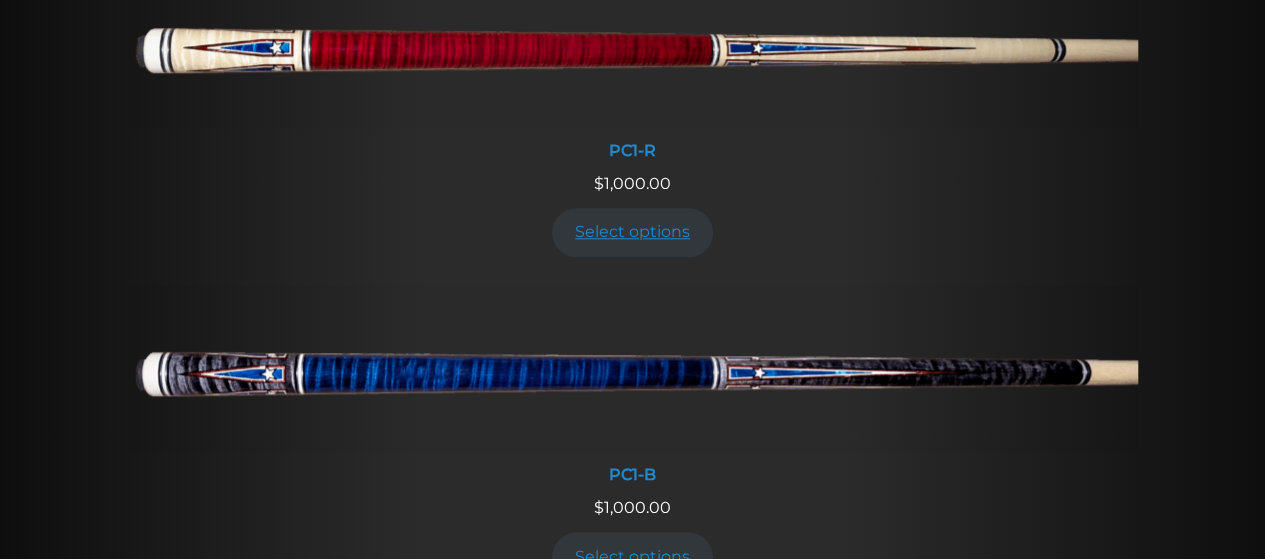 scroll, scrollTop: 837, scrollLeft: 0, axis: vertical 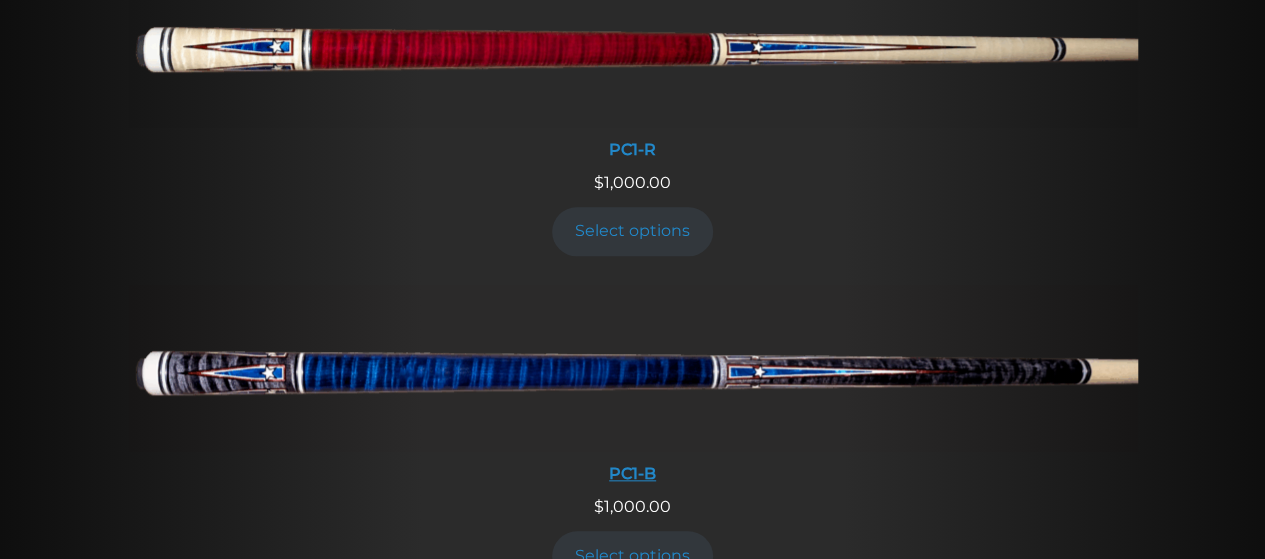 click on "PC1-B" at bounding box center (633, 473) 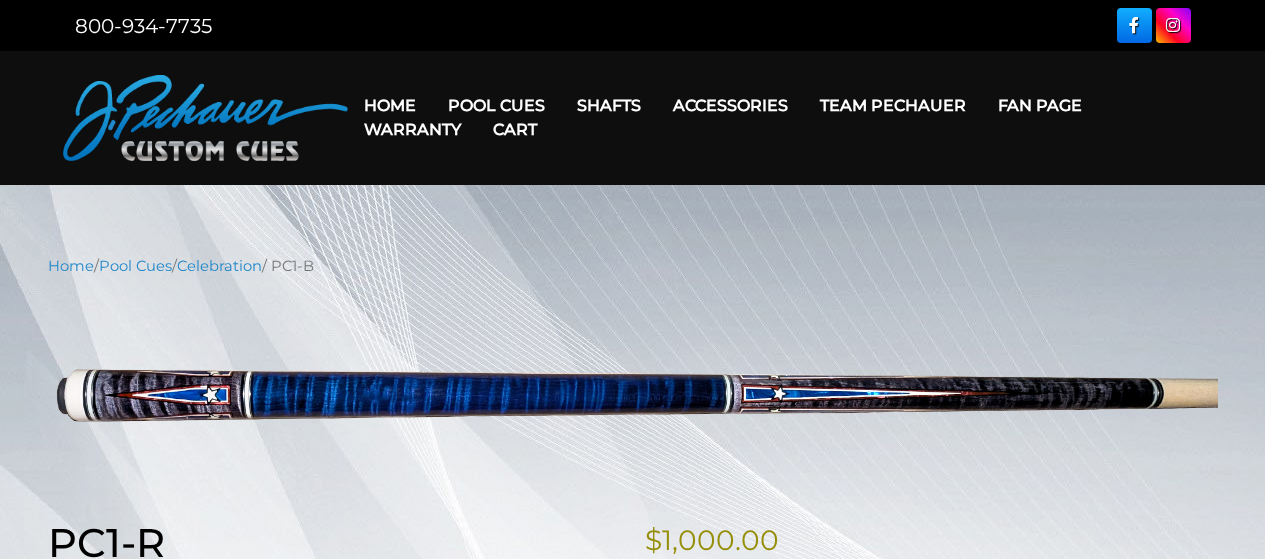 scroll, scrollTop: 0, scrollLeft: 0, axis: both 